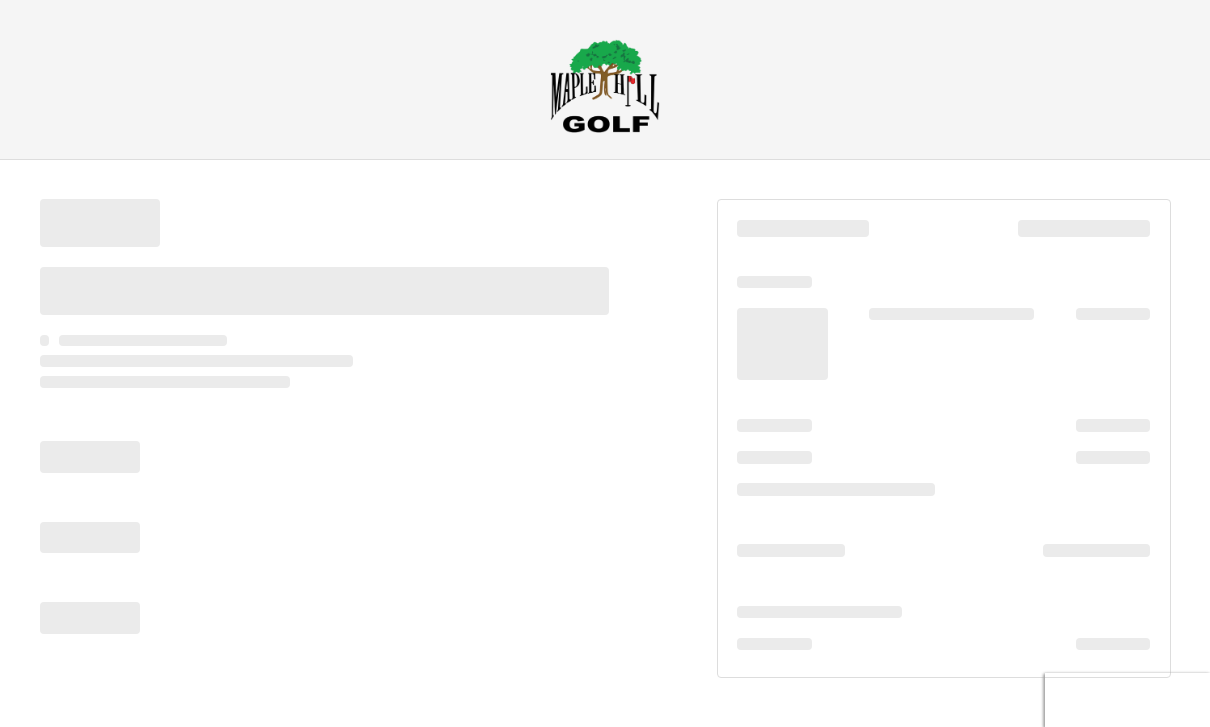 scroll, scrollTop: 0, scrollLeft: 0, axis: both 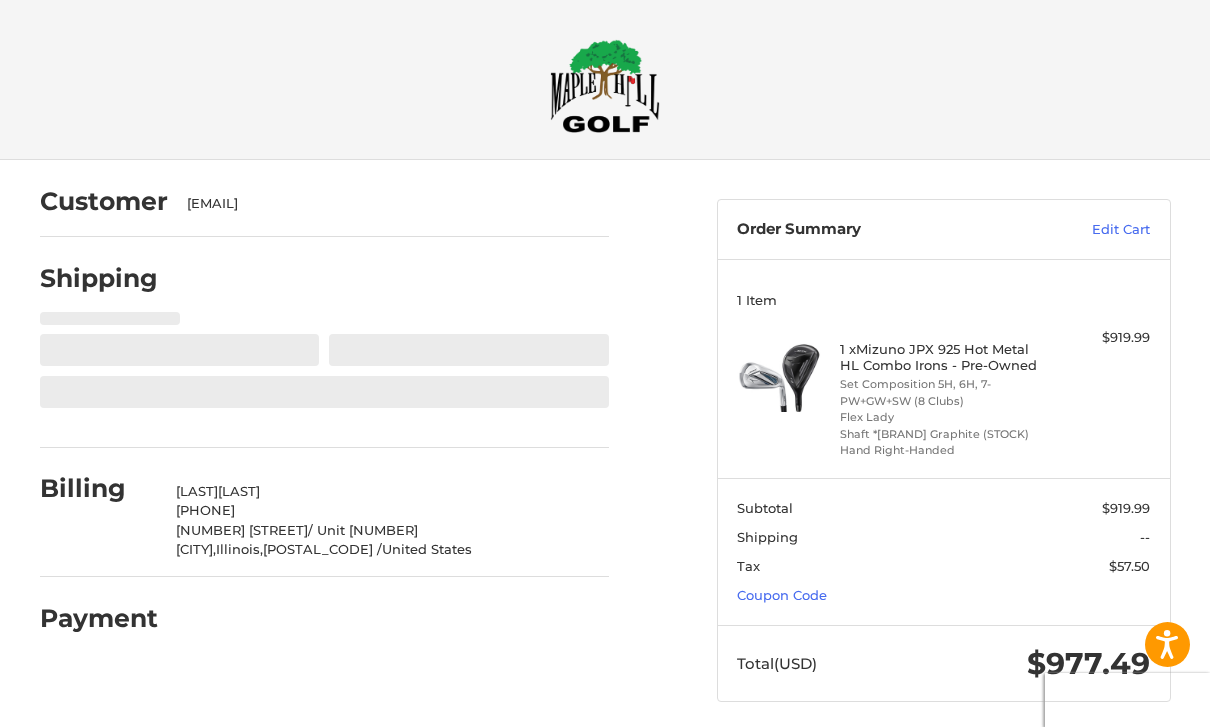 select on "**" 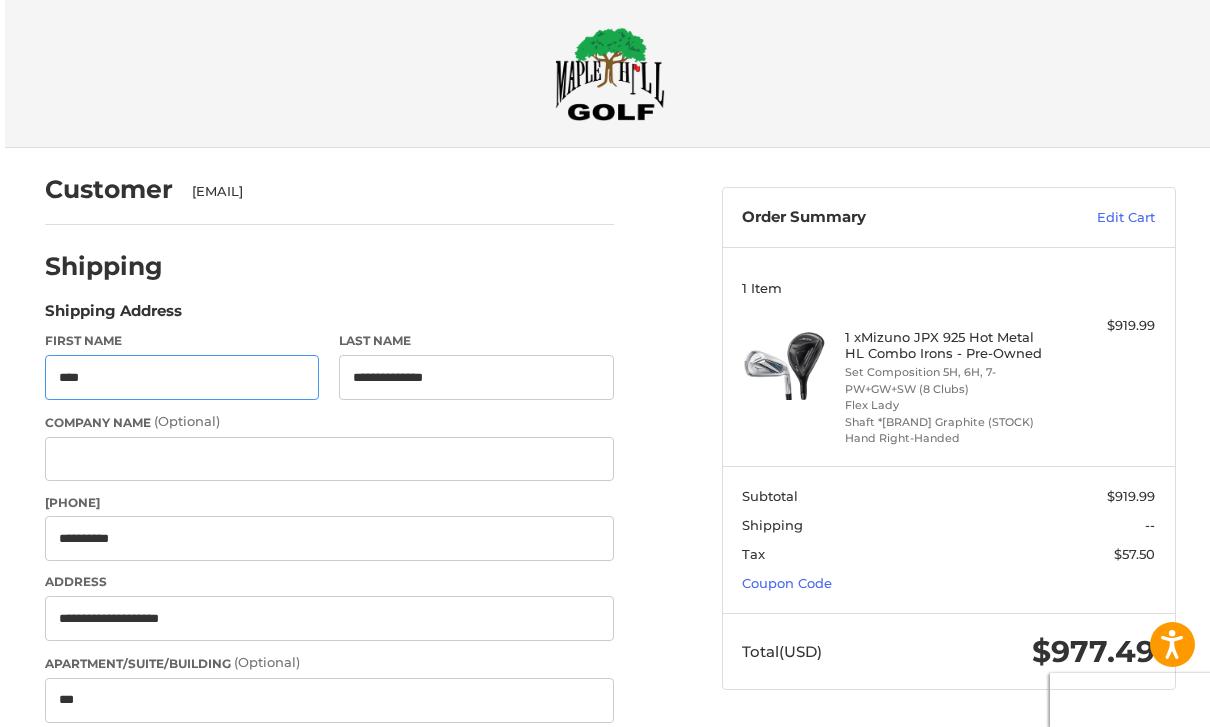 select on "**" 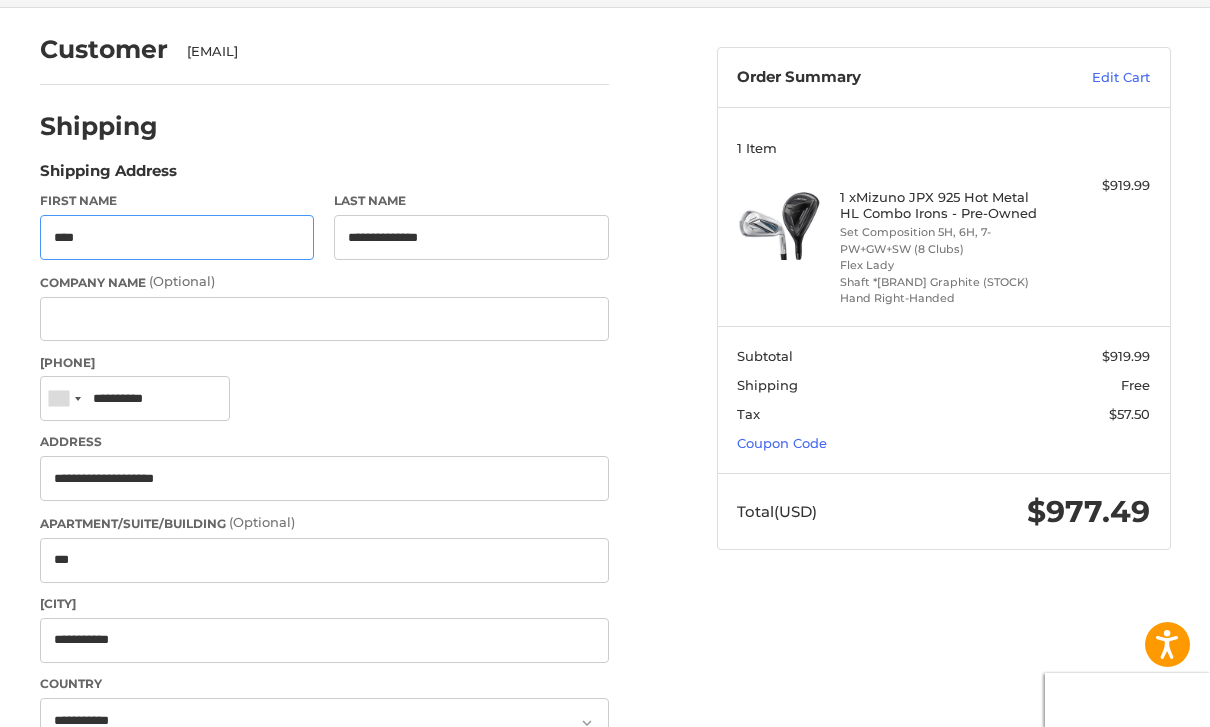 scroll, scrollTop: 0, scrollLeft: 0, axis: both 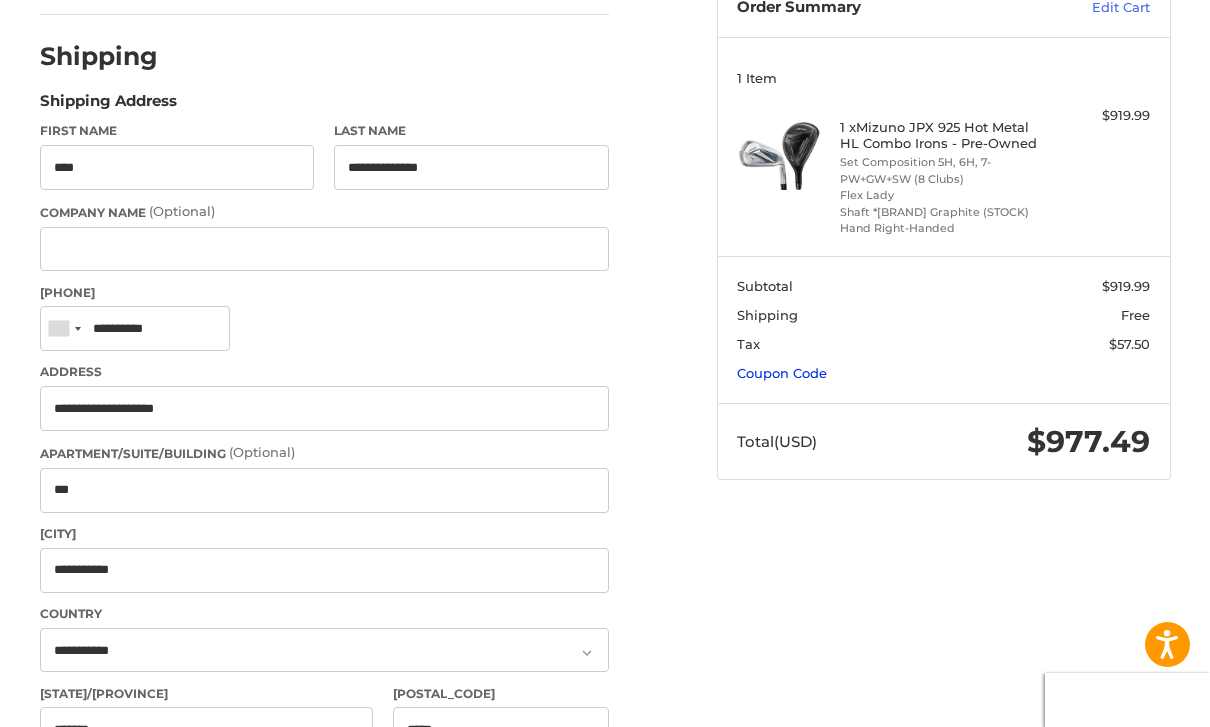 click on "Coupon Code" at bounding box center [782, 373] 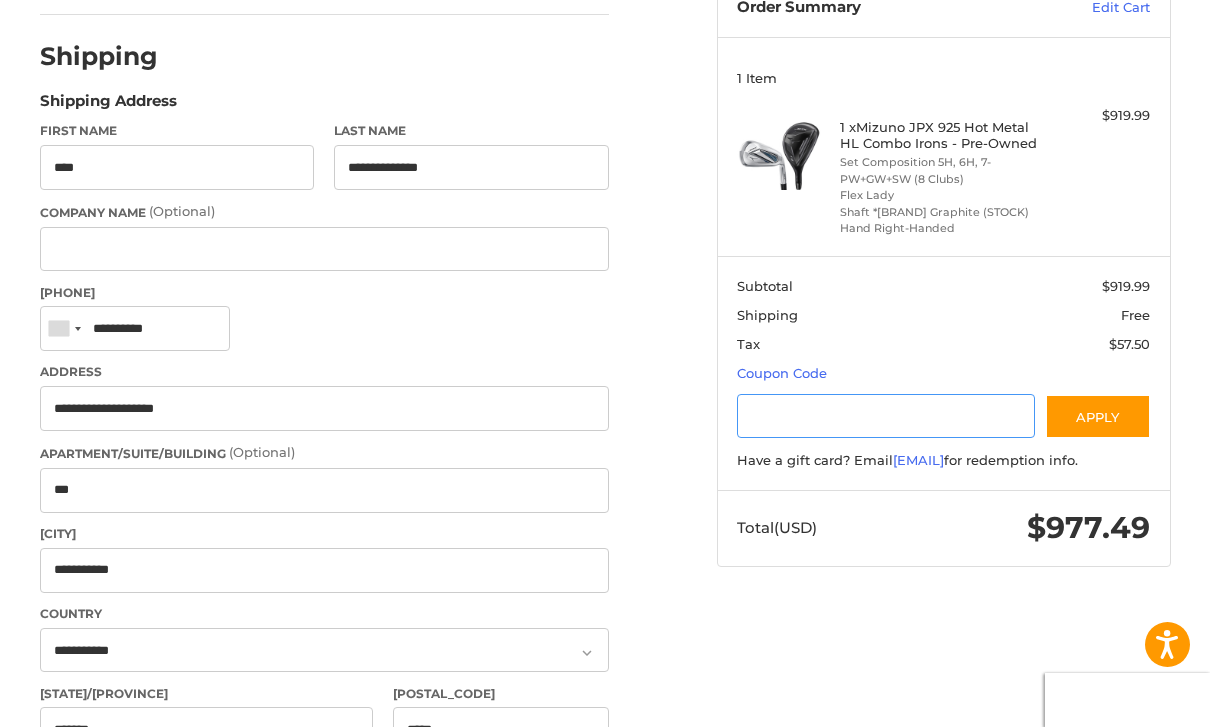 click at bounding box center (886, 416) 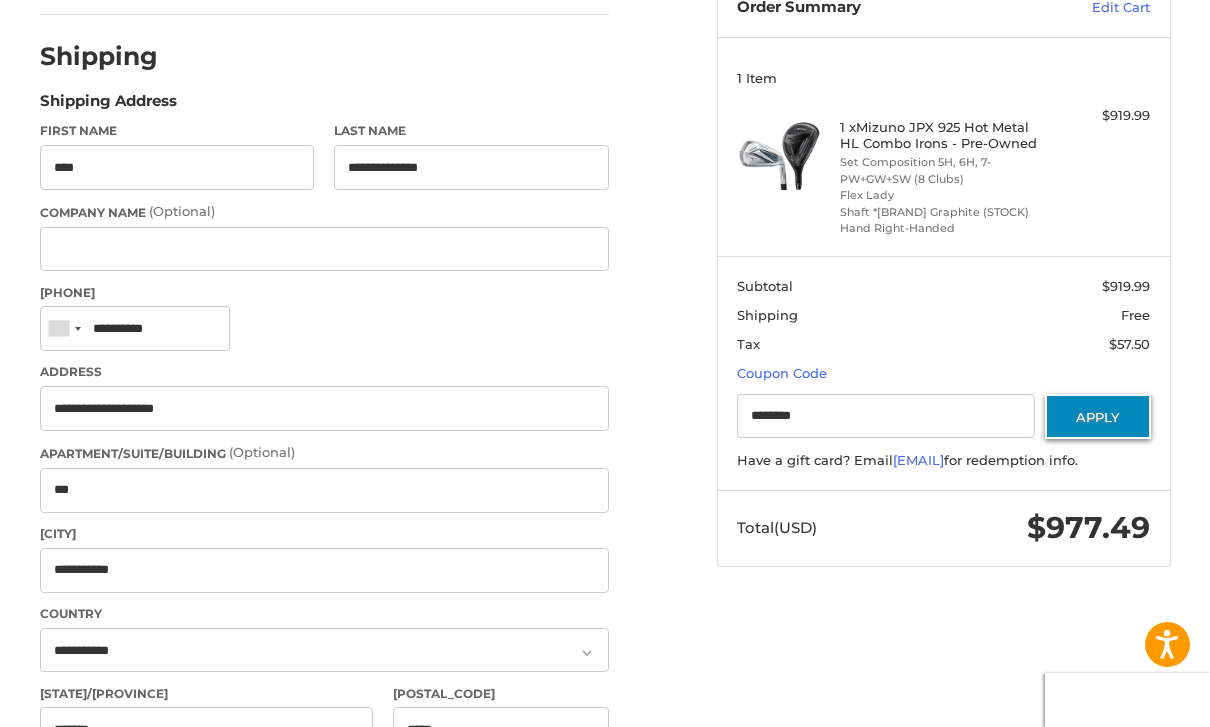 click on "Apply" at bounding box center (1098, 416) 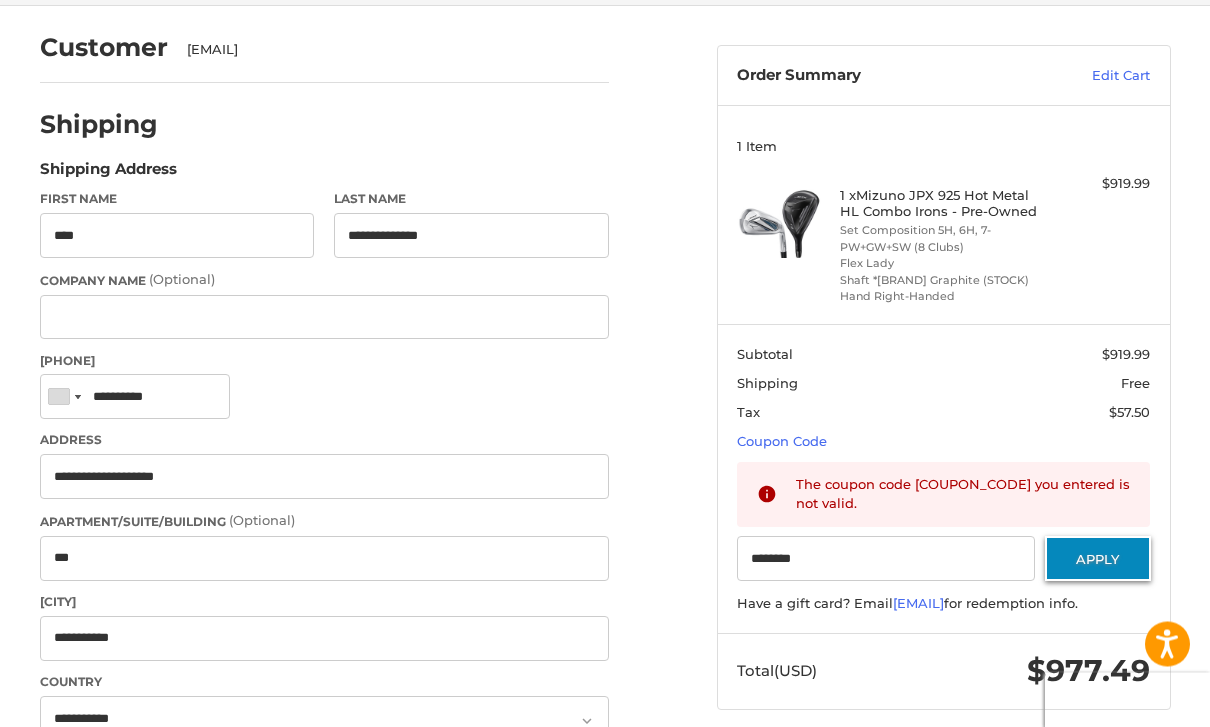 scroll, scrollTop: 152, scrollLeft: 0, axis: vertical 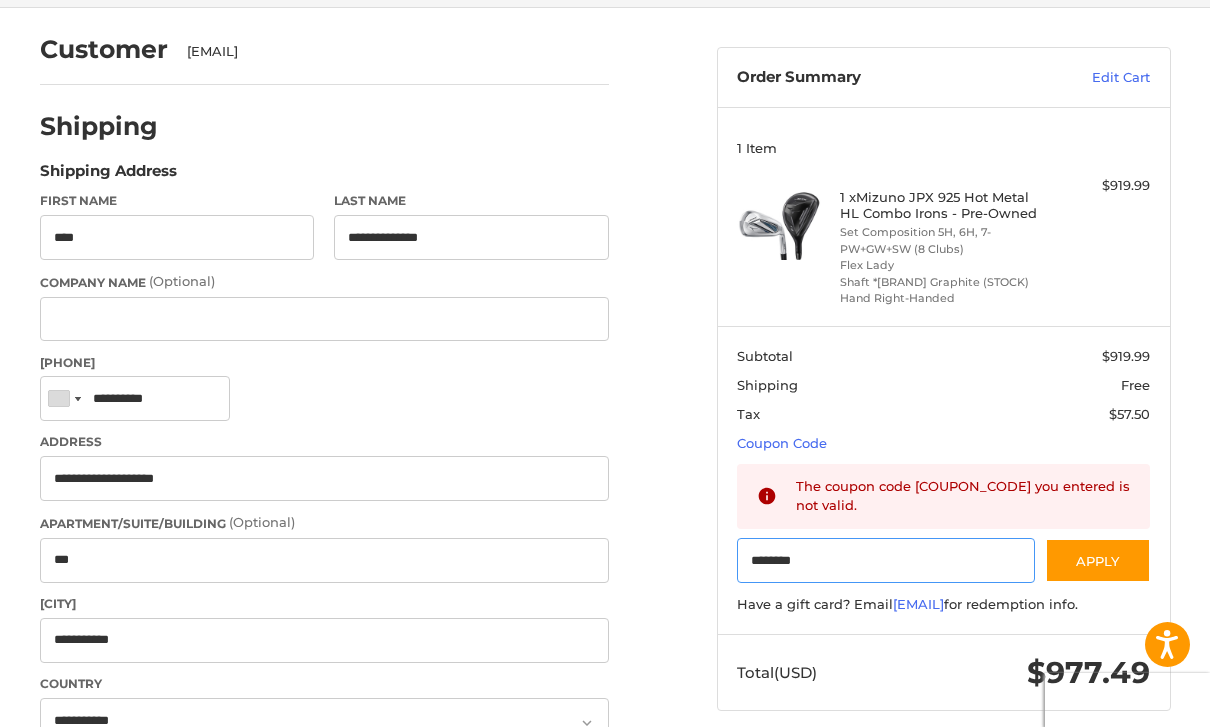 click on "********" at bounding box center (886, 560) 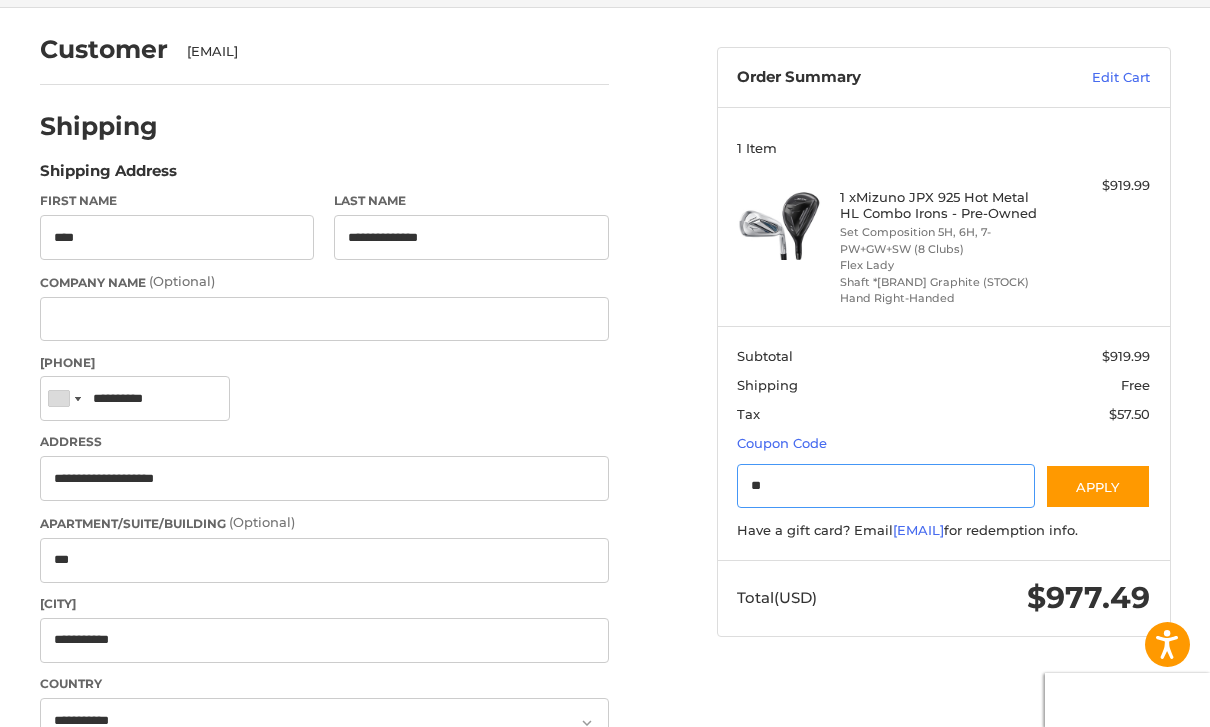 type on "*" 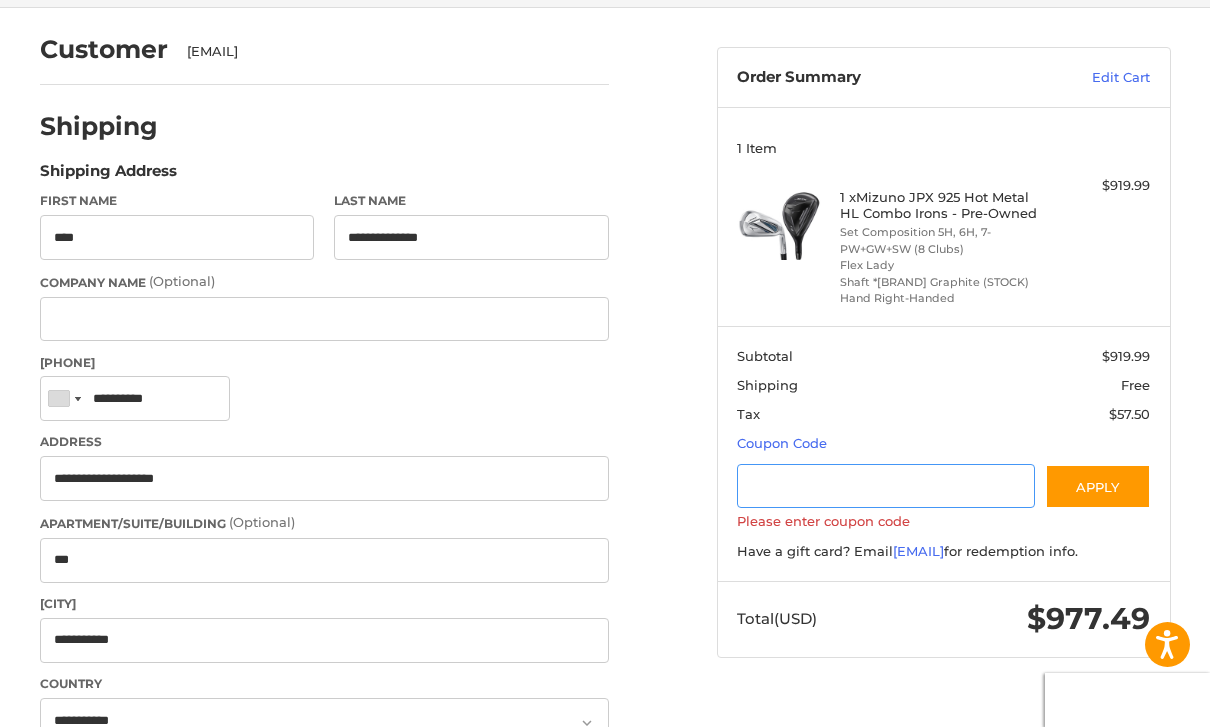 click at bounding box center (886, 486) 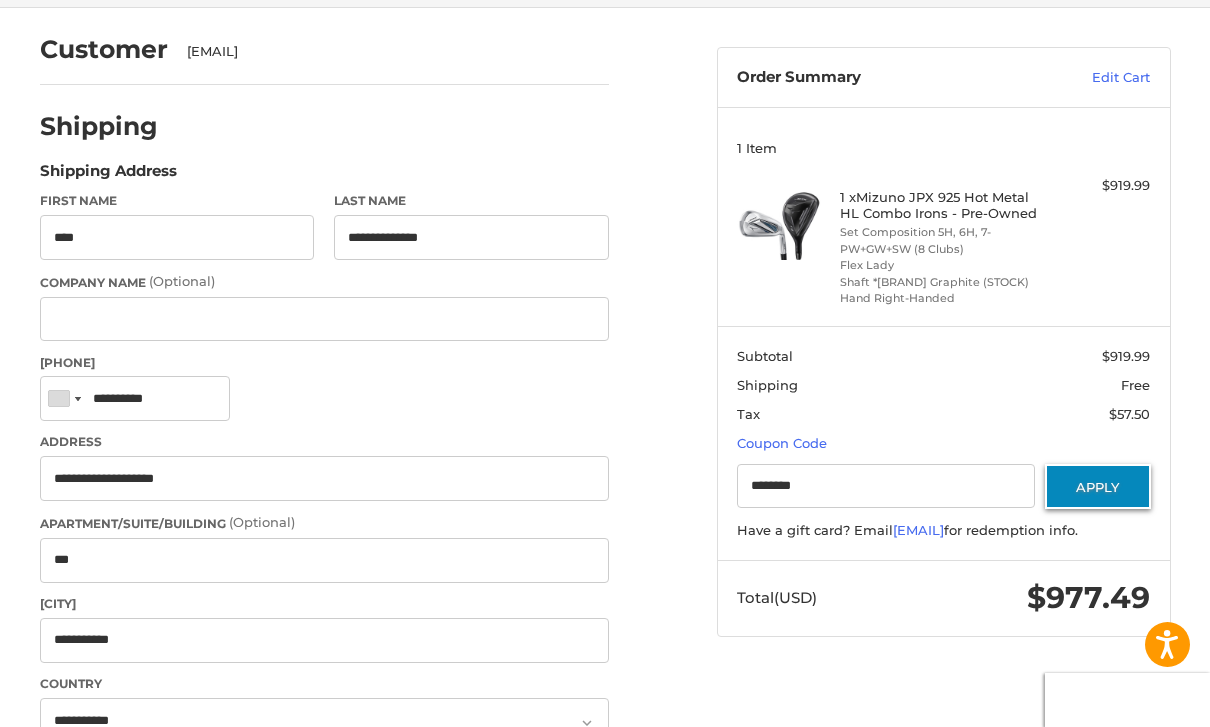 click on "Apply" at bounding box center (1098, 486) 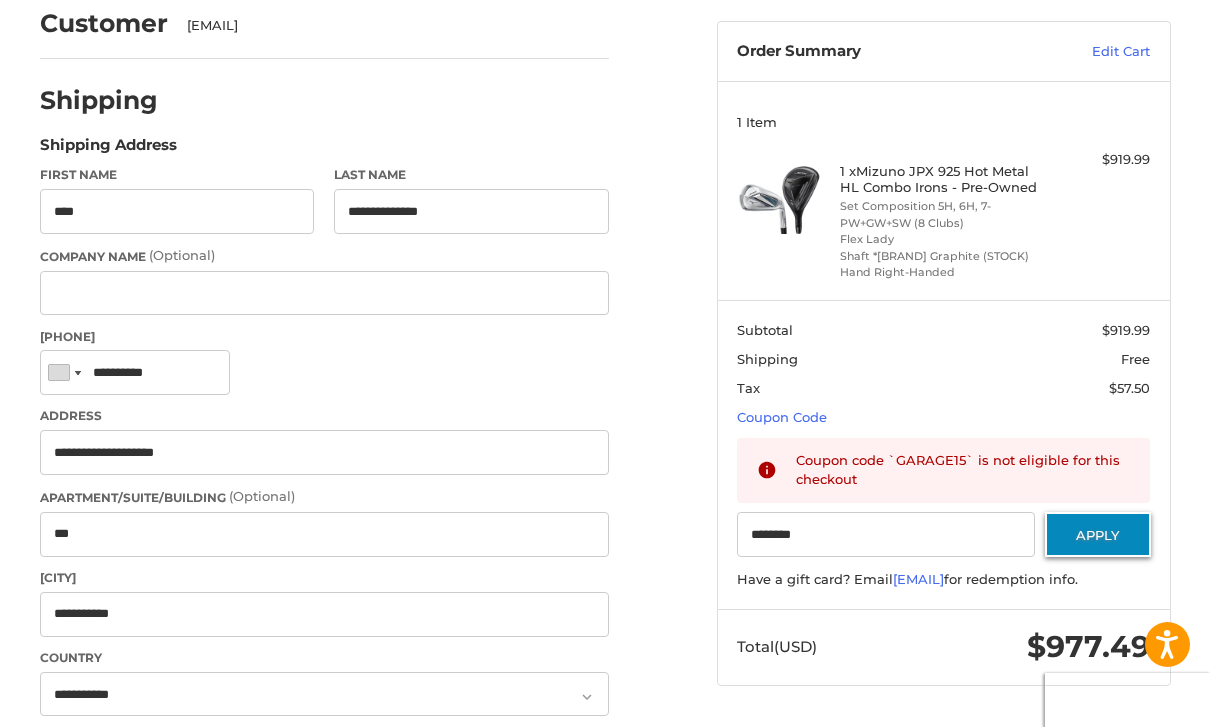 scroll, scrollTop: 179, scrollLeft: 0, axis: vertical 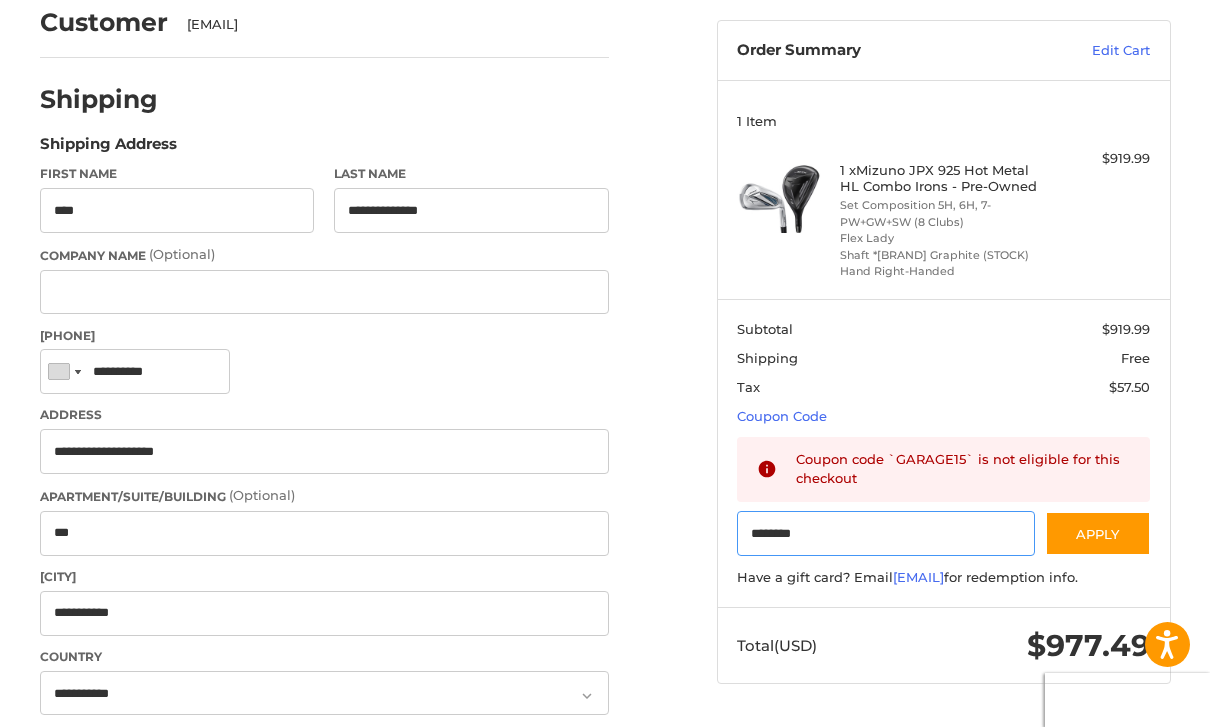 click on "********" at bounding box center [886, 533] 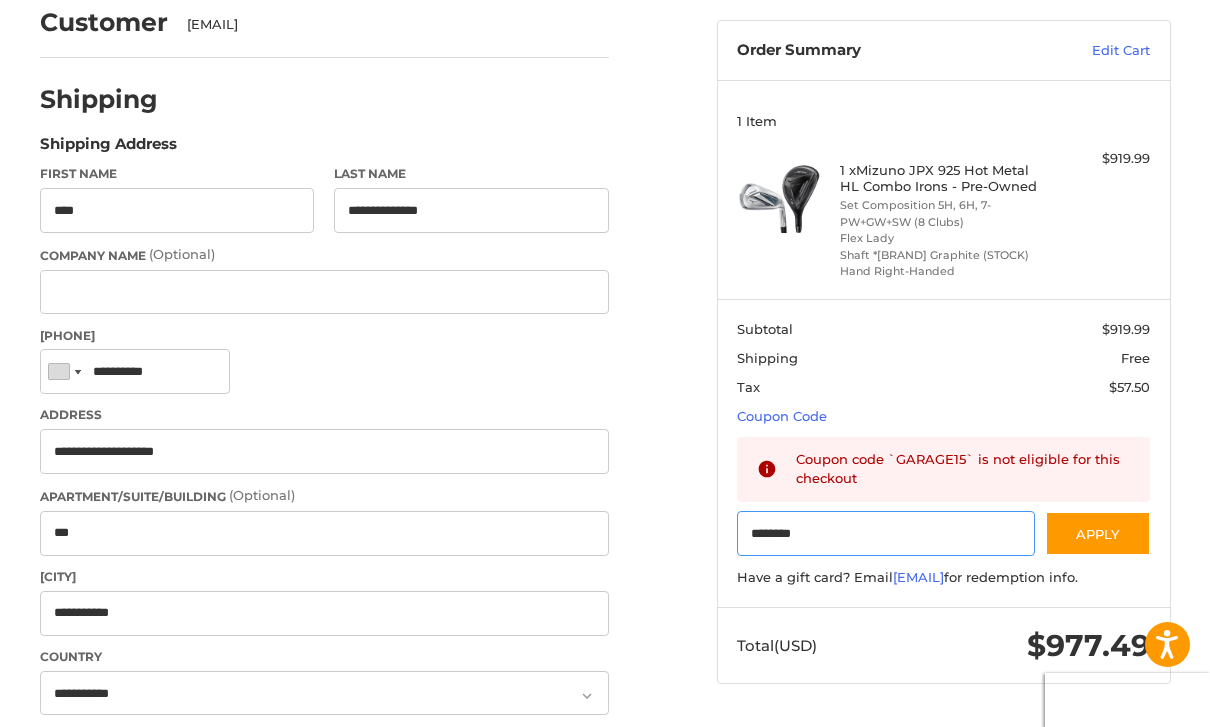 click on "********" at bounding box center (886, 533) 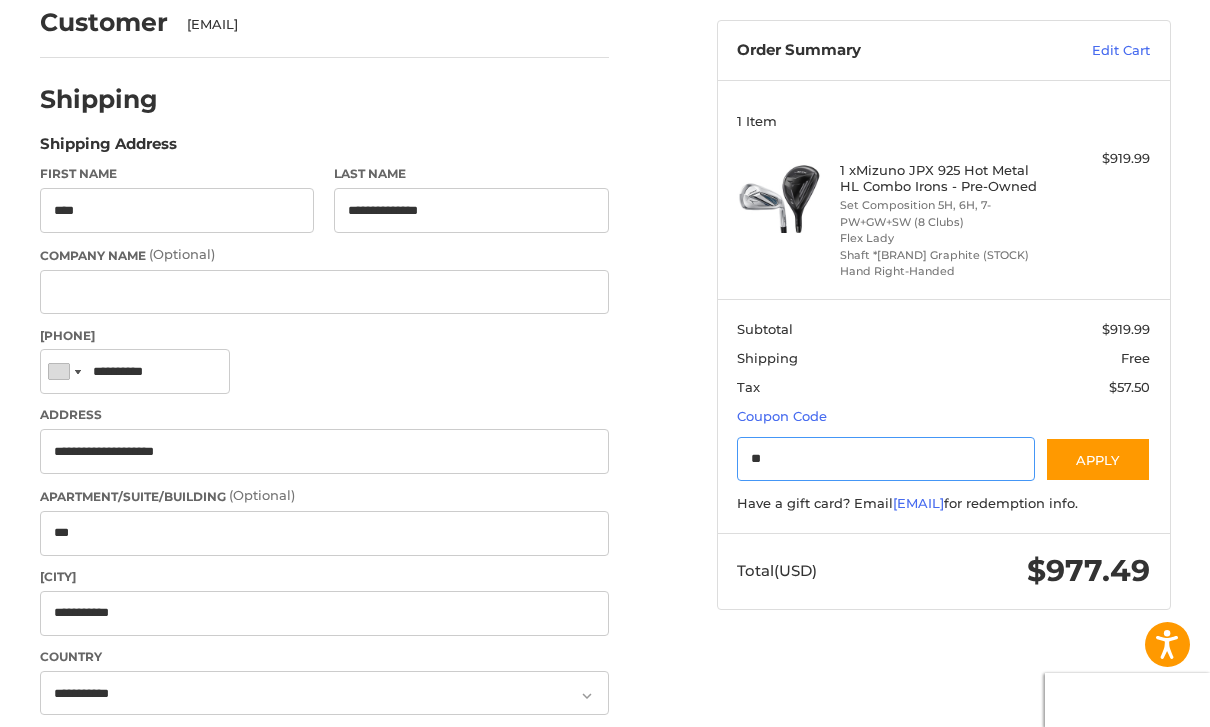type on "*" 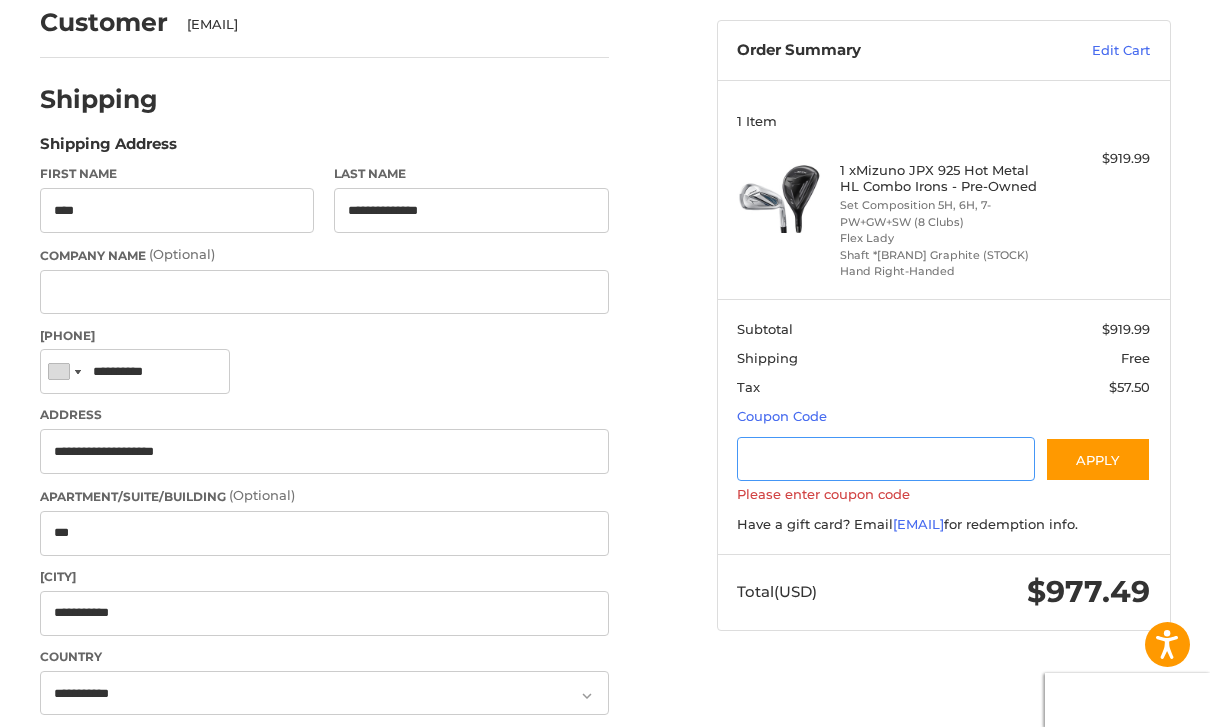 click at bounding box center [886, 459] 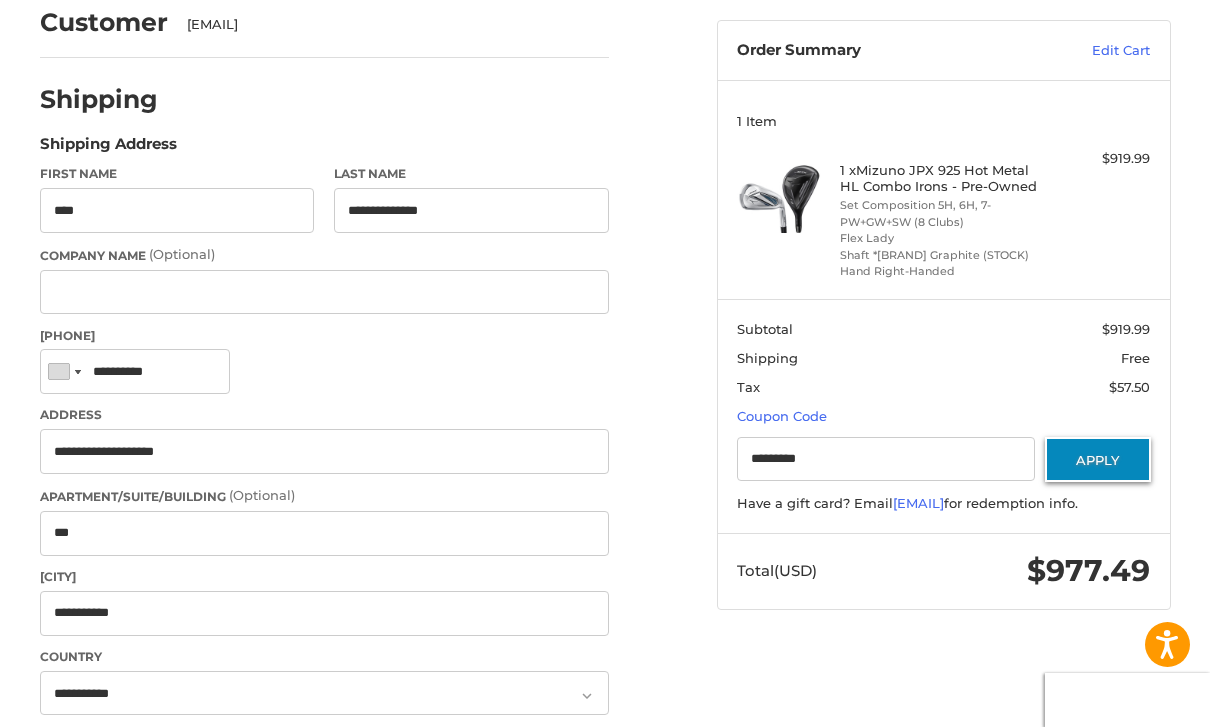 click on "Apply" at bounding box center (1098, 459) 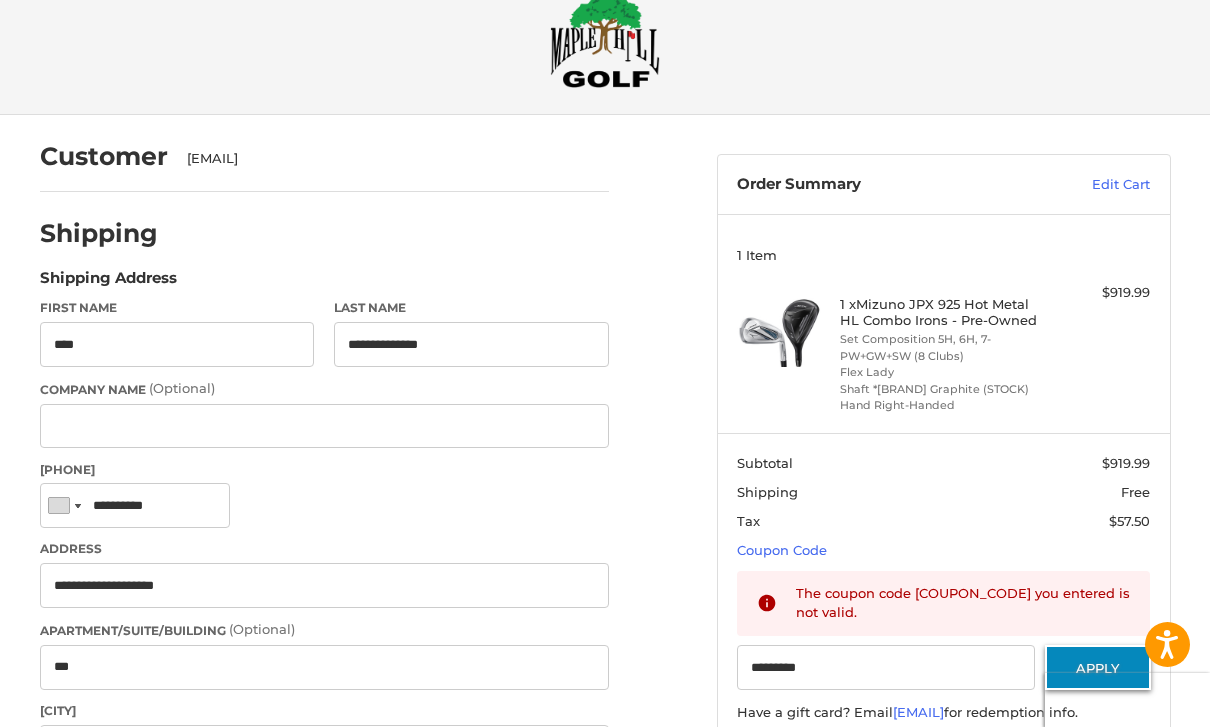scroll, scrollTop: 76, scrollLeft: 0, axis: vertical 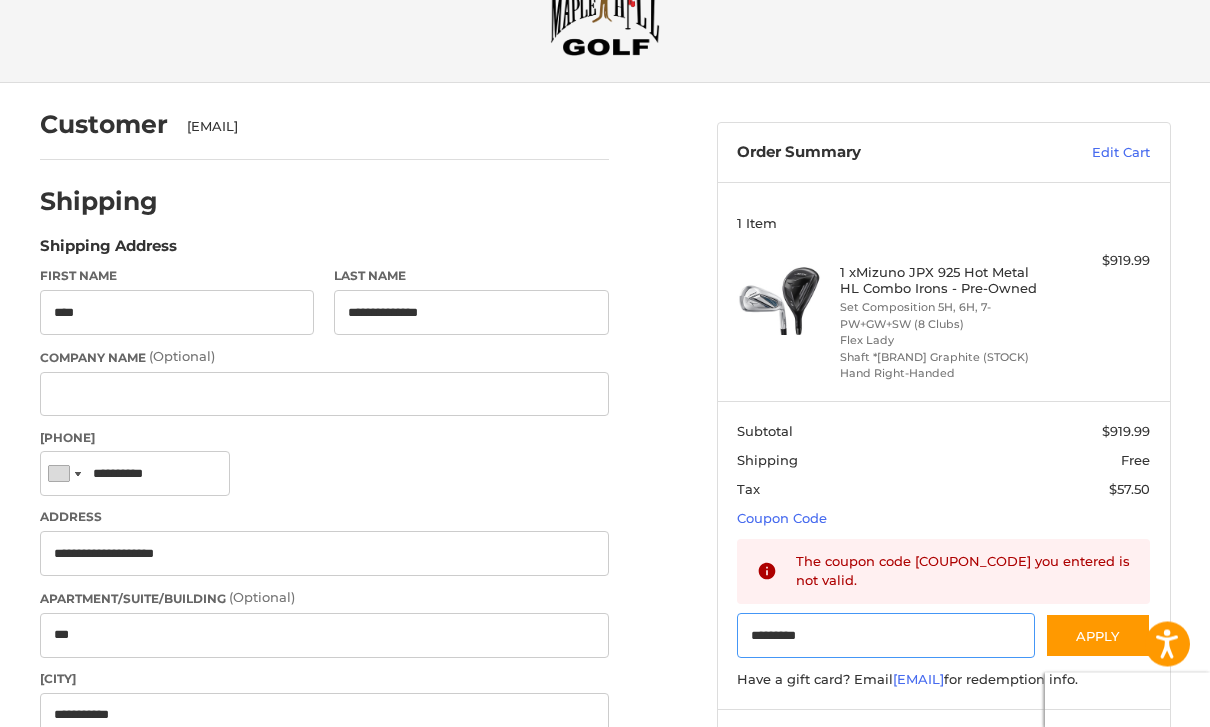 click on "*********" at bounding box center [886, 636] 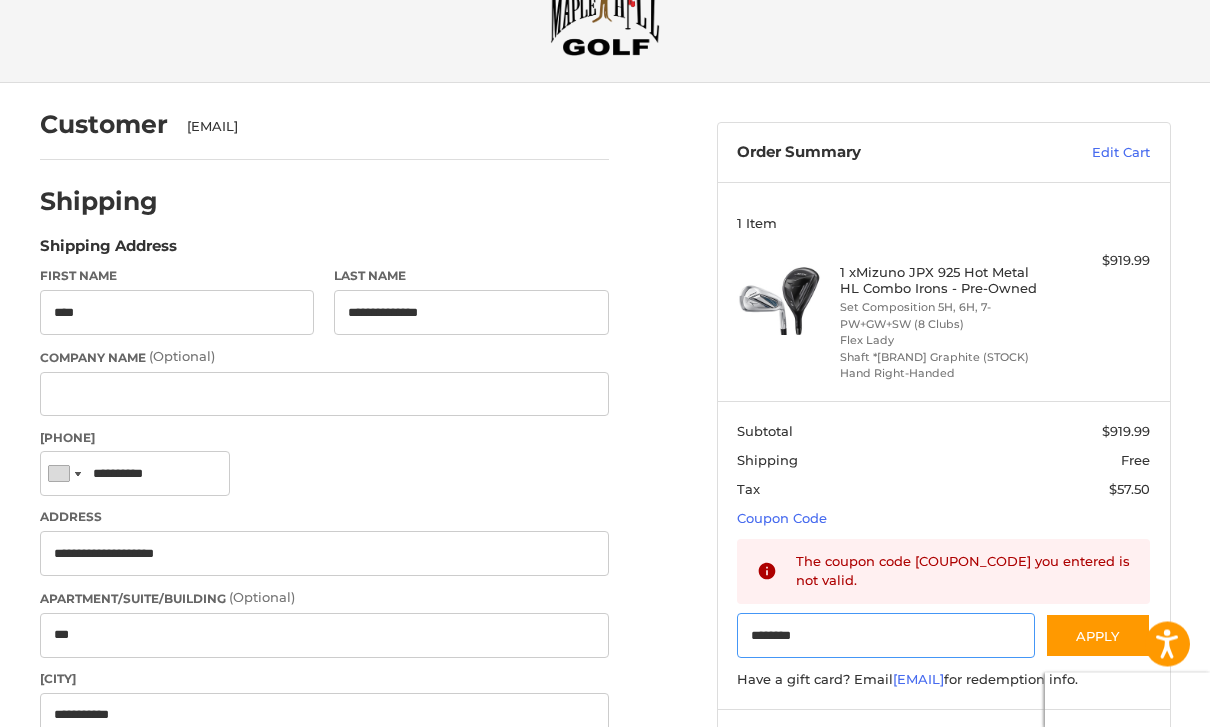 scroll, scrollTop: 77, scrollLeft: 0, axis: vertical 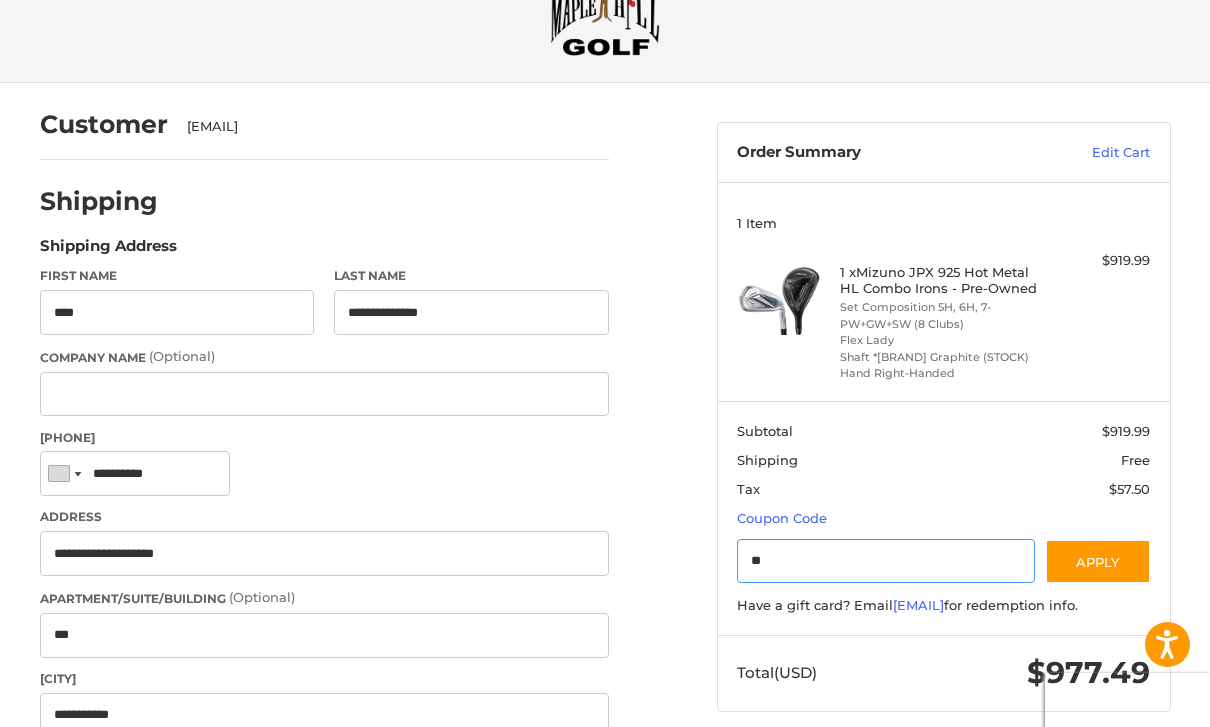 type on "*" 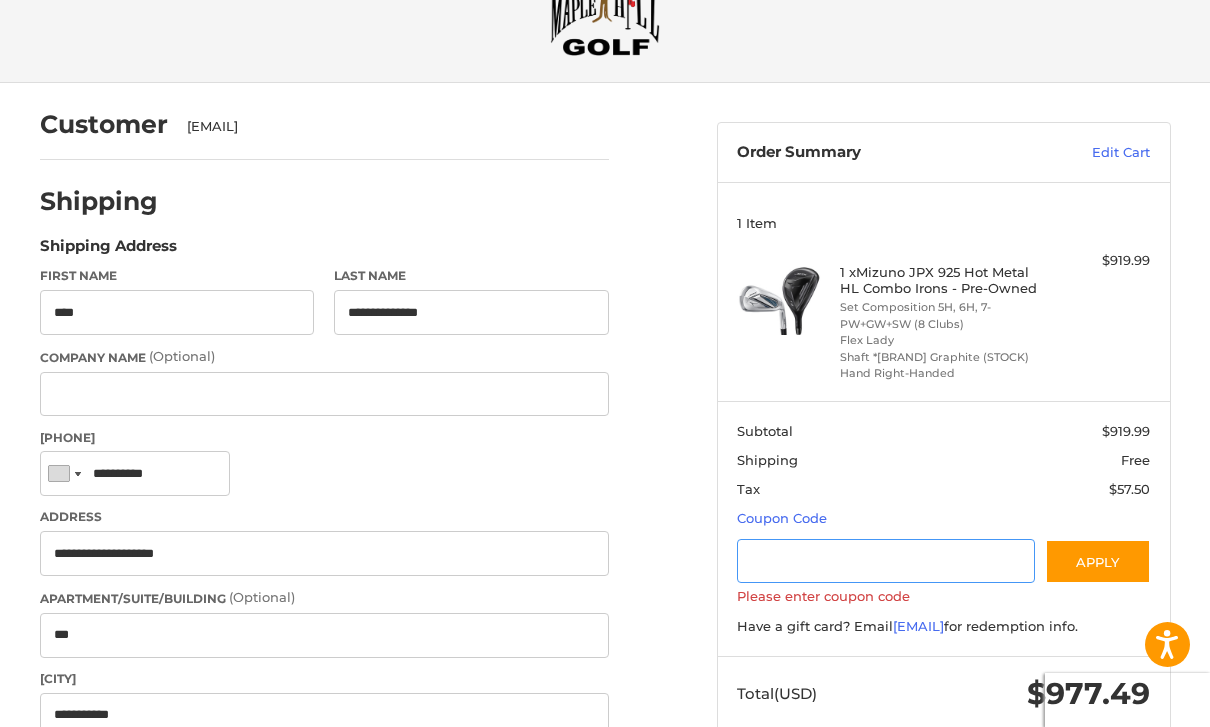 click at bounding box center (886, 561) 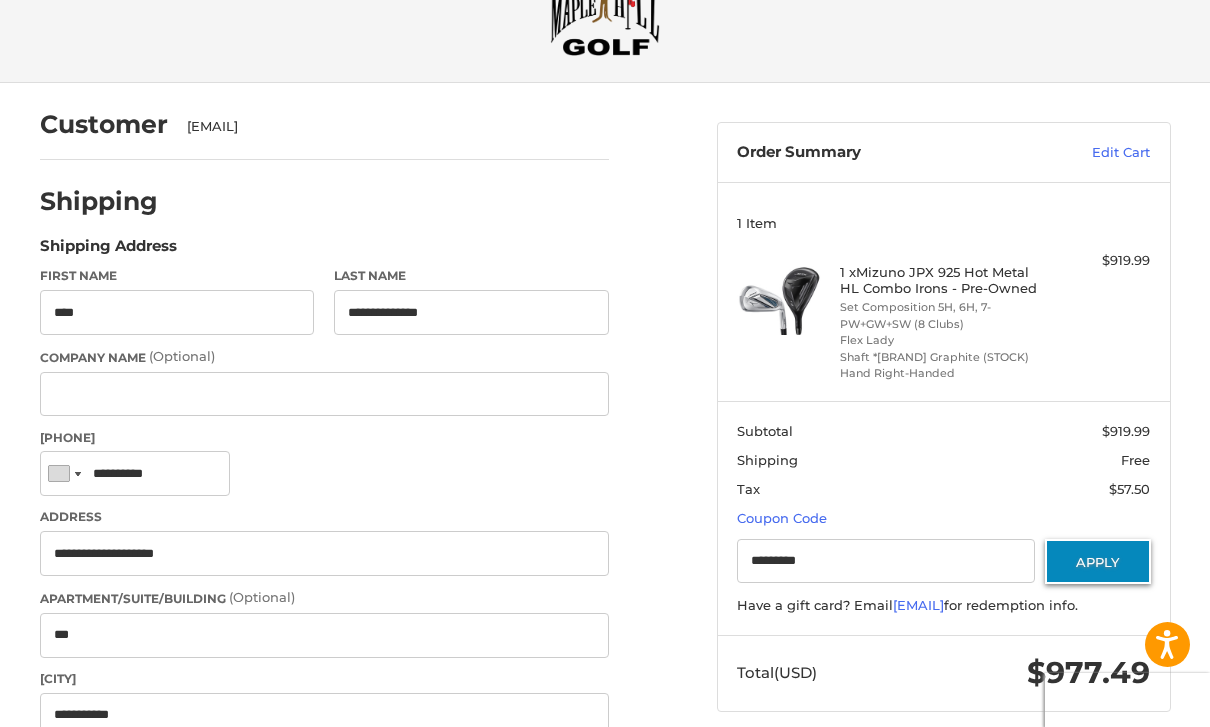 click on "Apply" at bounding box center [1098, 561] 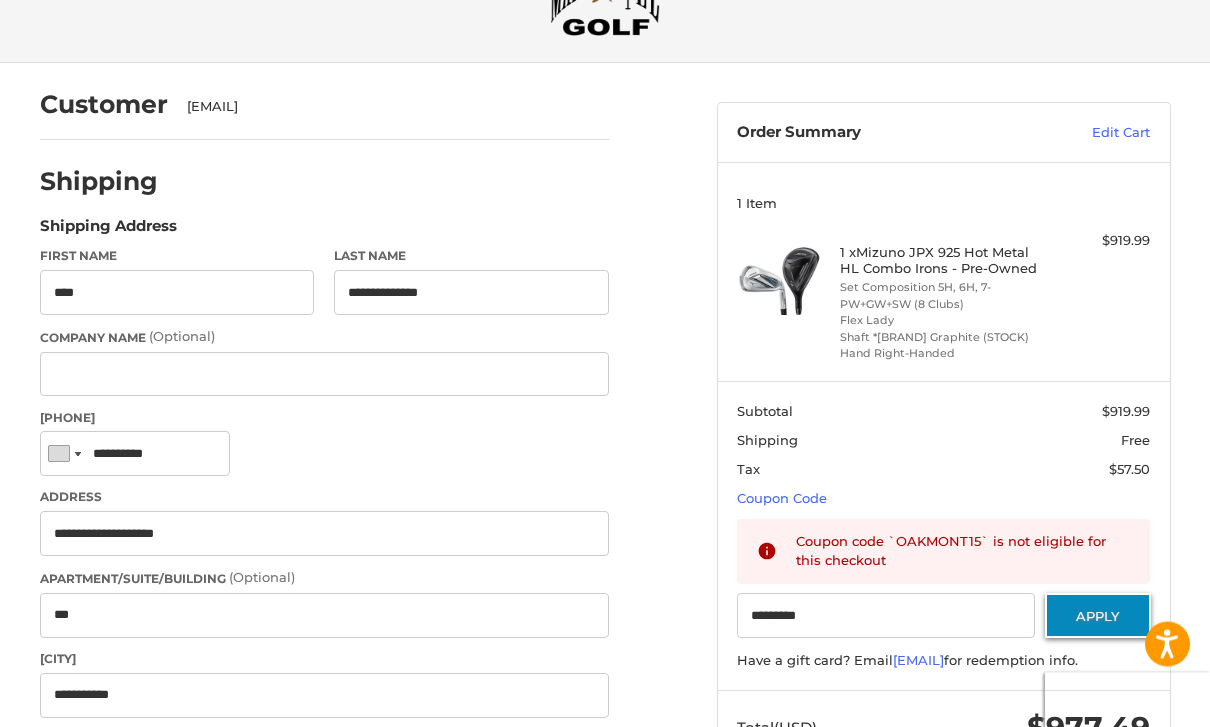 scroll, scrollTop: 115, scrollLeft: 0, axis: vertical 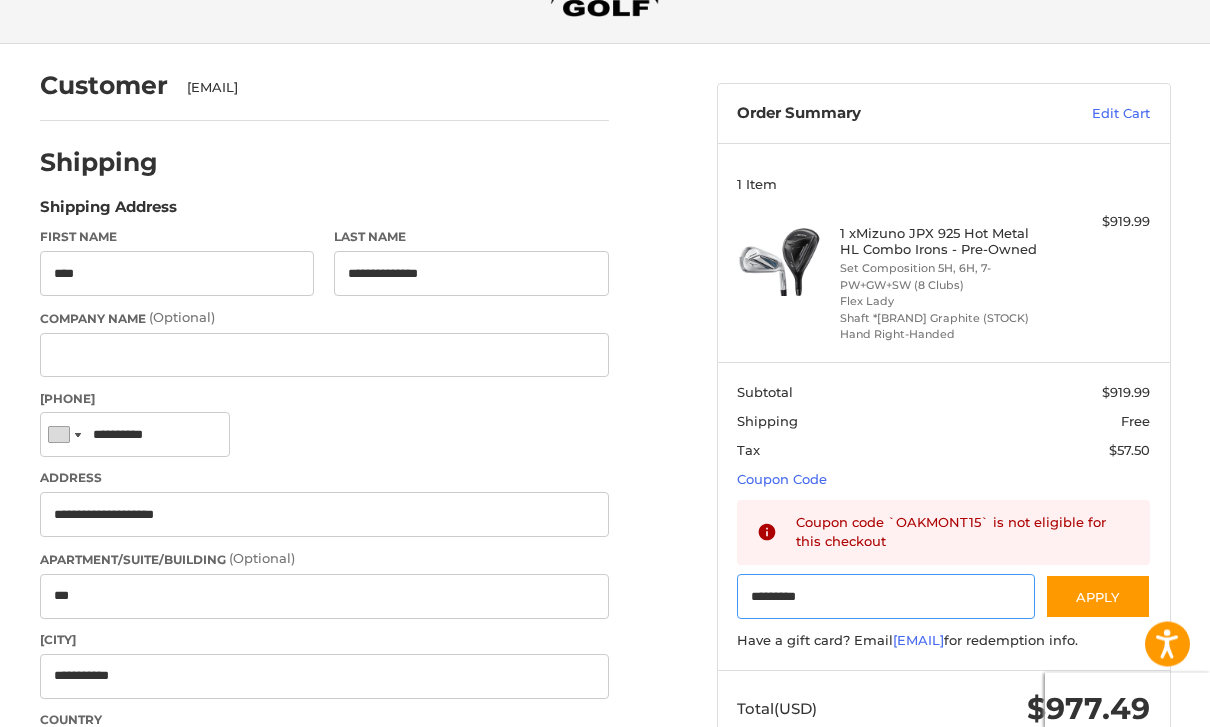 click on "*********" at bounding box center (886, 597) 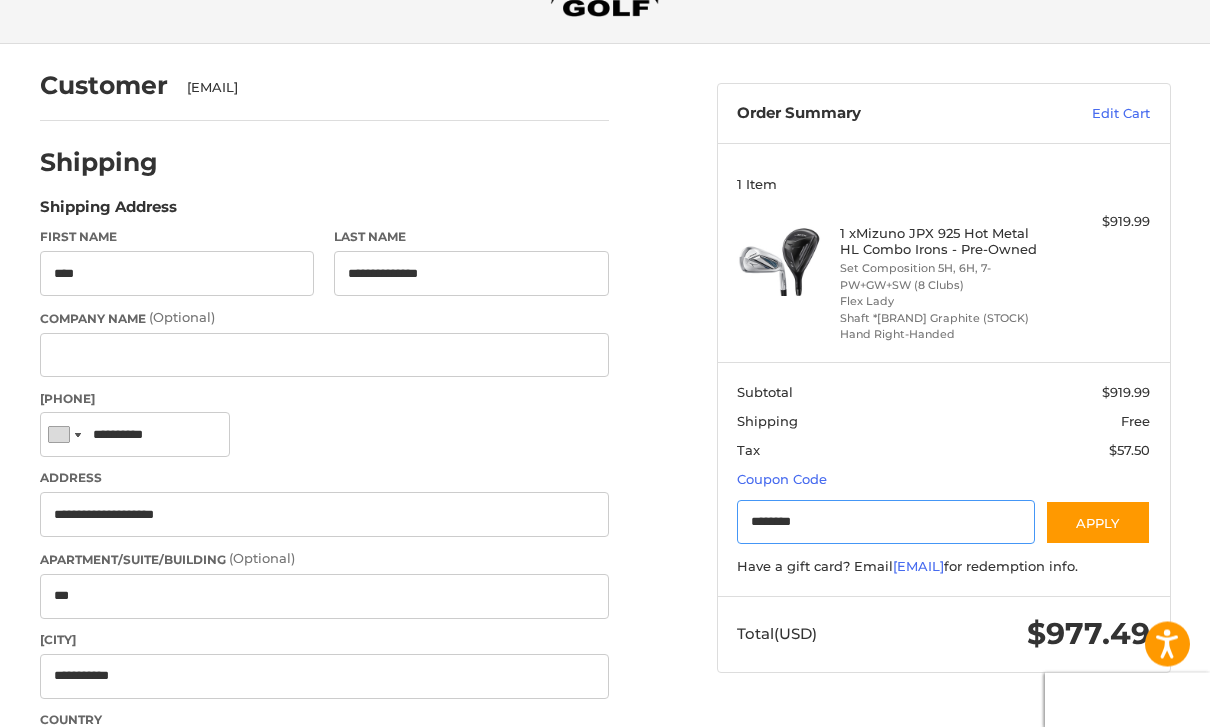scroll, scrollTop: 116, scrollLeft: 0, axis: vertical 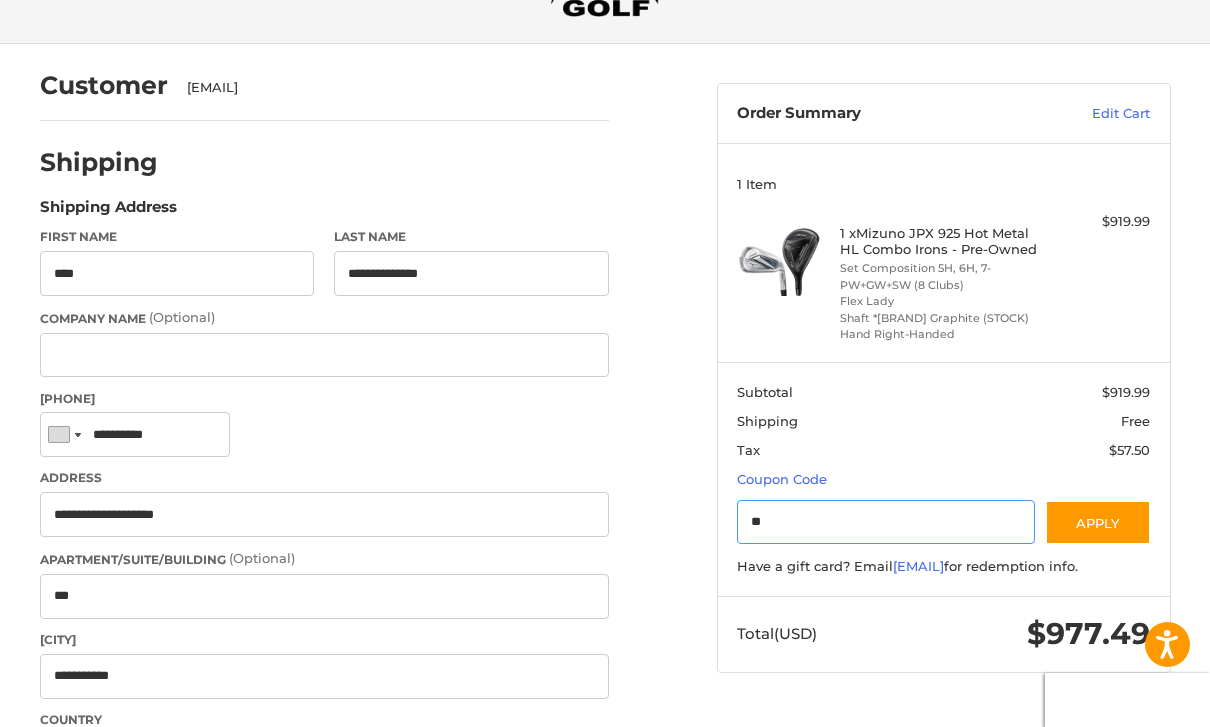 type on "*" 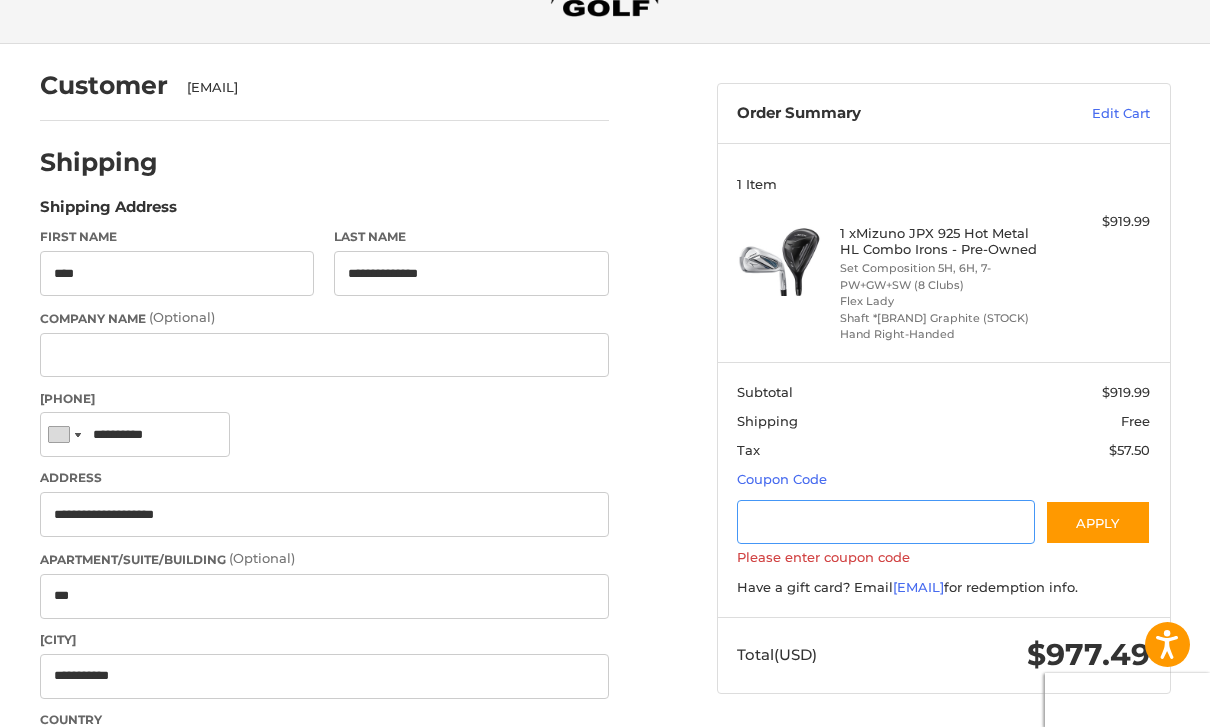 click at bounding box center [886, 522] 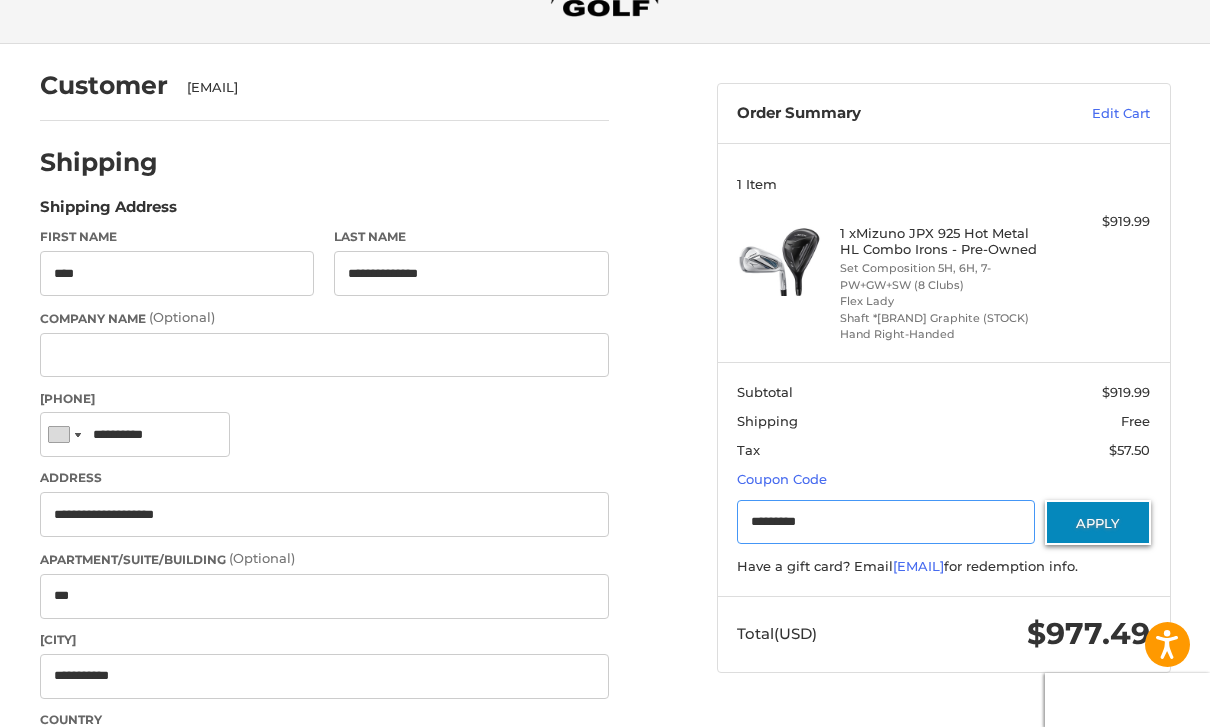 type on "*********" 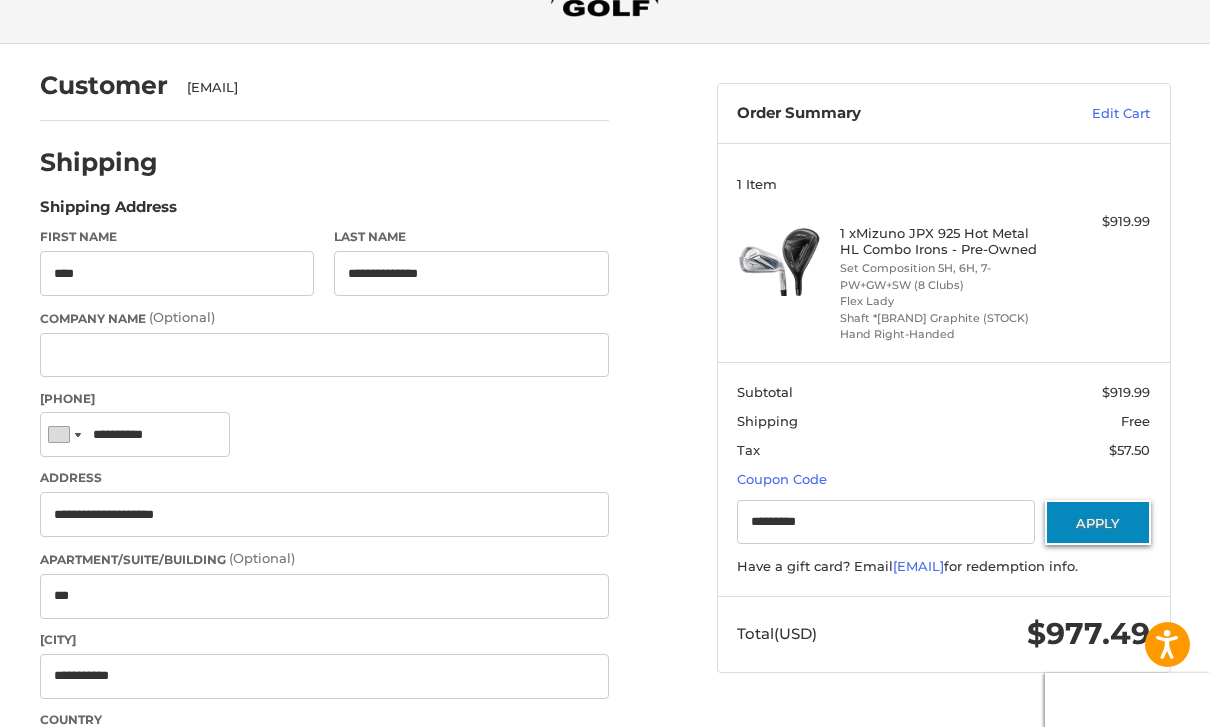 click on "Apply" at bounding box center [1098, 522] 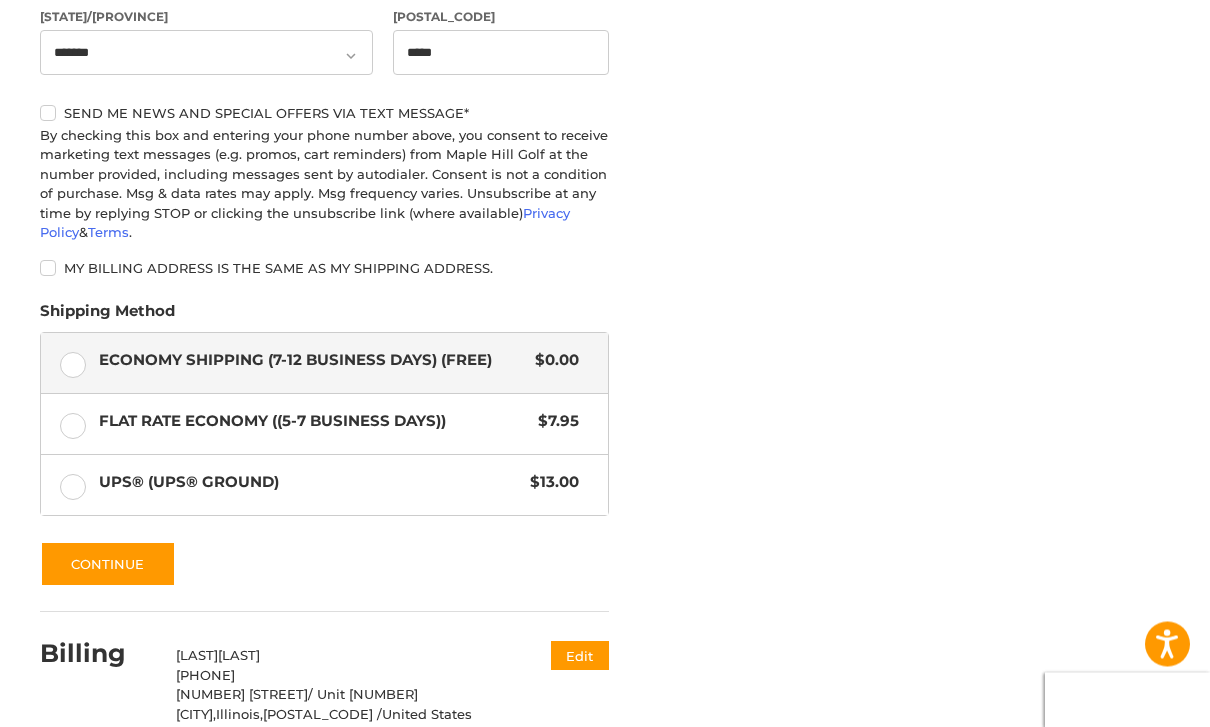 scroll, scrollTop: 941, scrollLeft: 0, axis: vertical 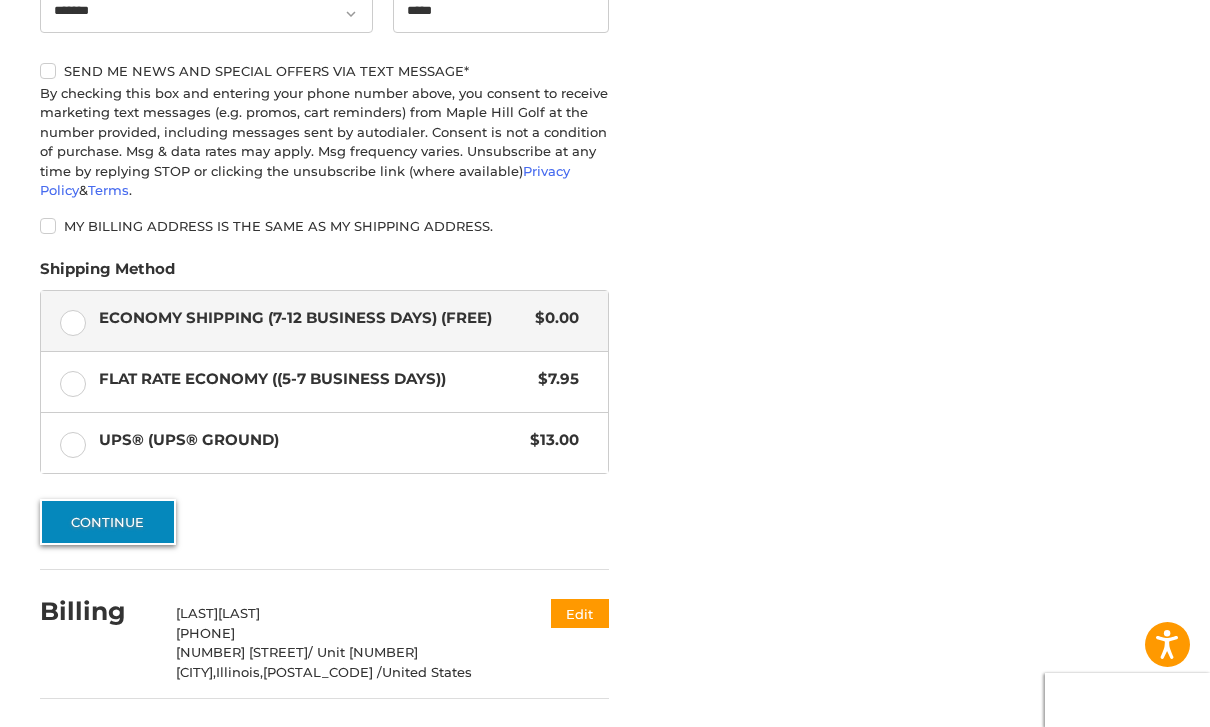 click on "Continue" at bounding box center (108, 522) 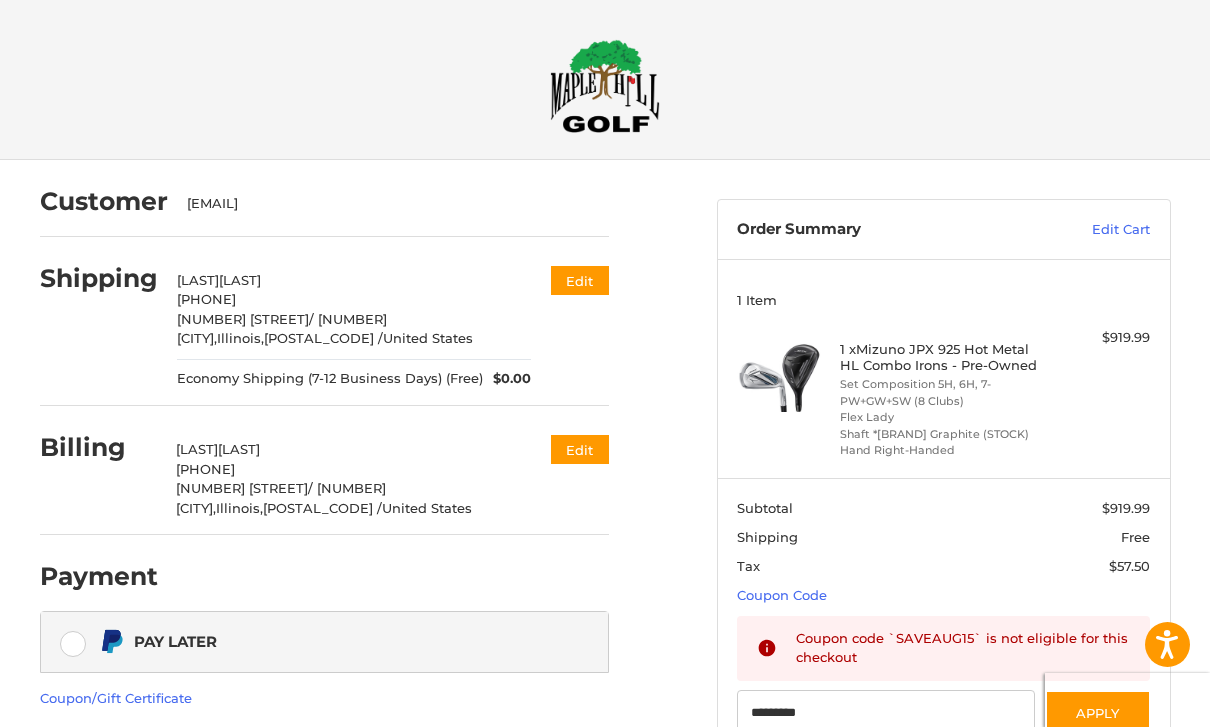 scroll, scrollTop: 1, scrollLeft: 0, axis: vertical 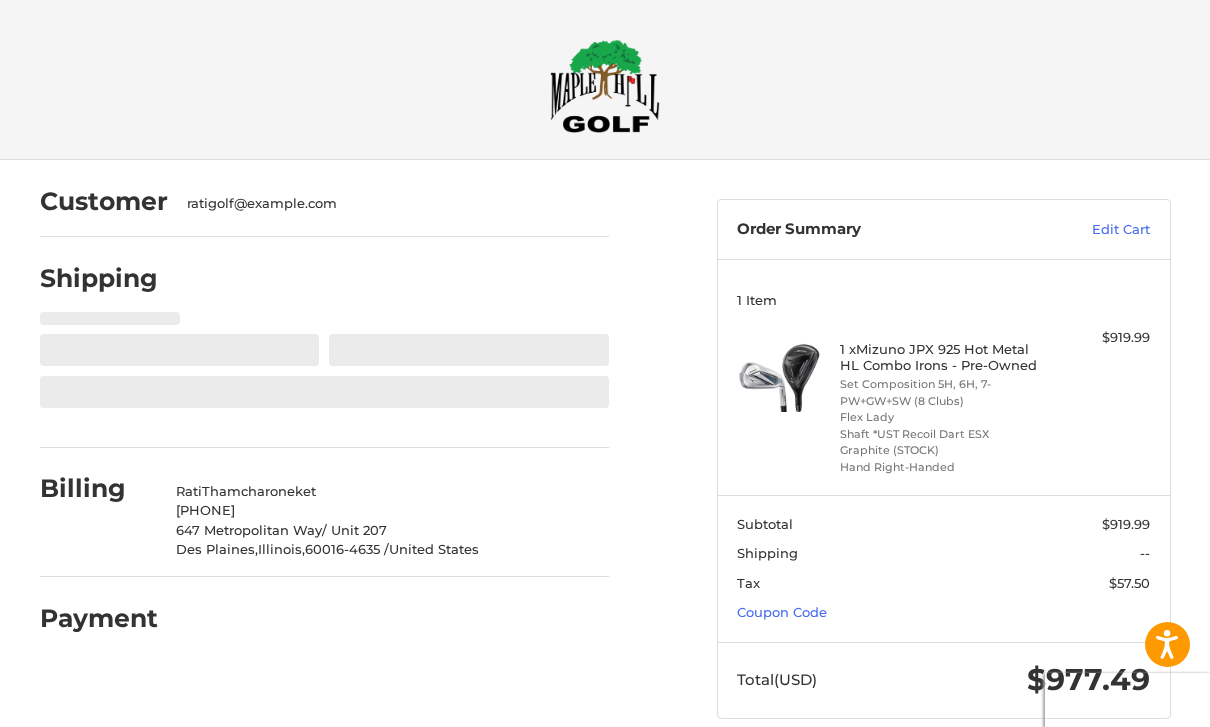 select on "**" 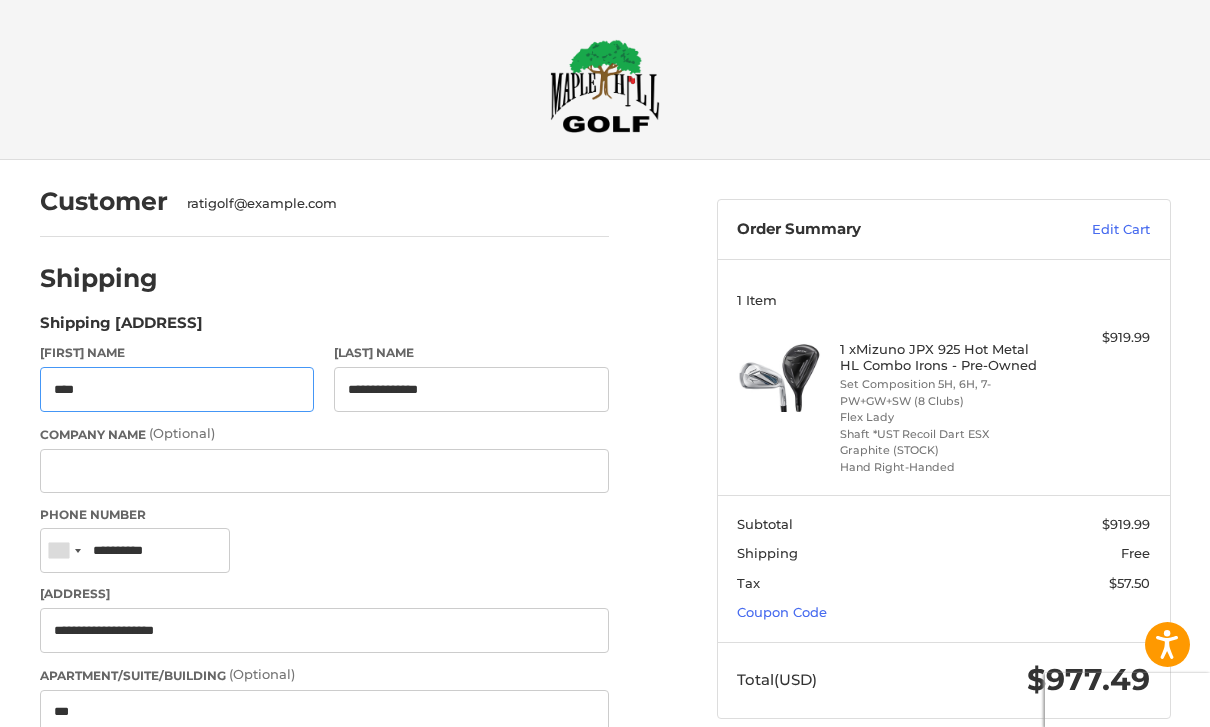 scroll, scrollTop: 0, scrollLeft: 0, axis: both 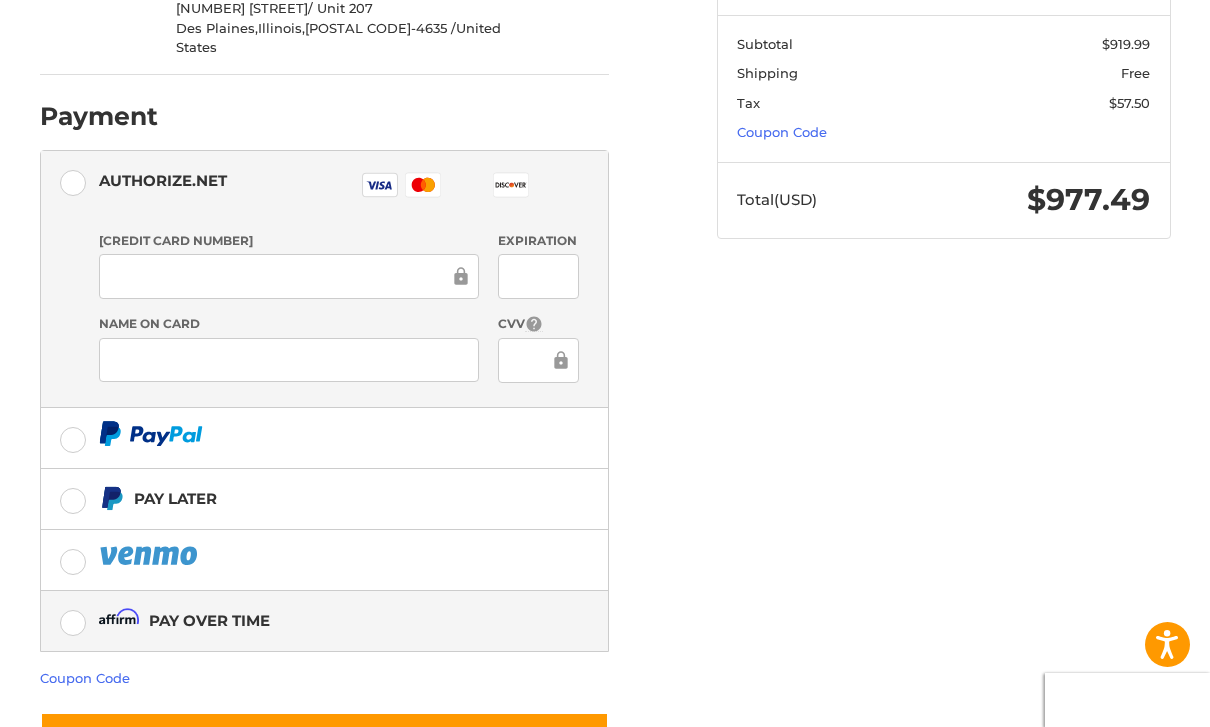 click on "Pay over time" at bounding box center [324, 621] 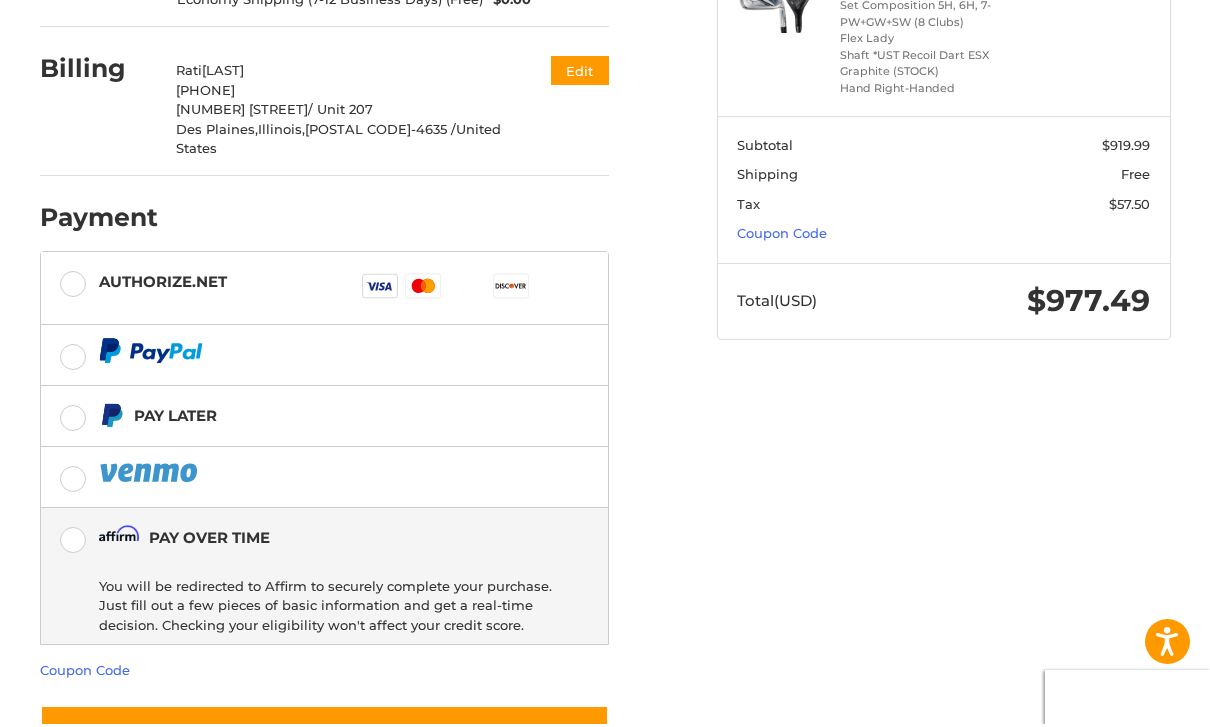 scroll, scrollTop: 370, scrollLeft: 0, axis: vertical 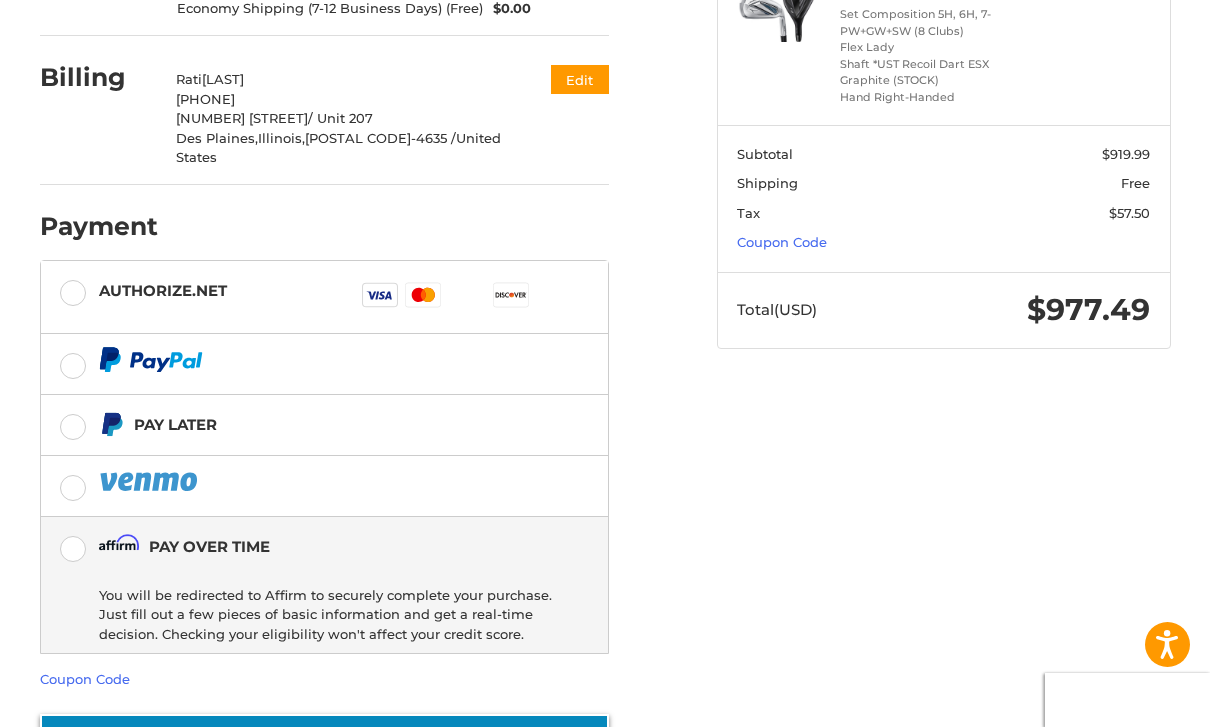 click on "Place Order" at bounding box center [324, 742] 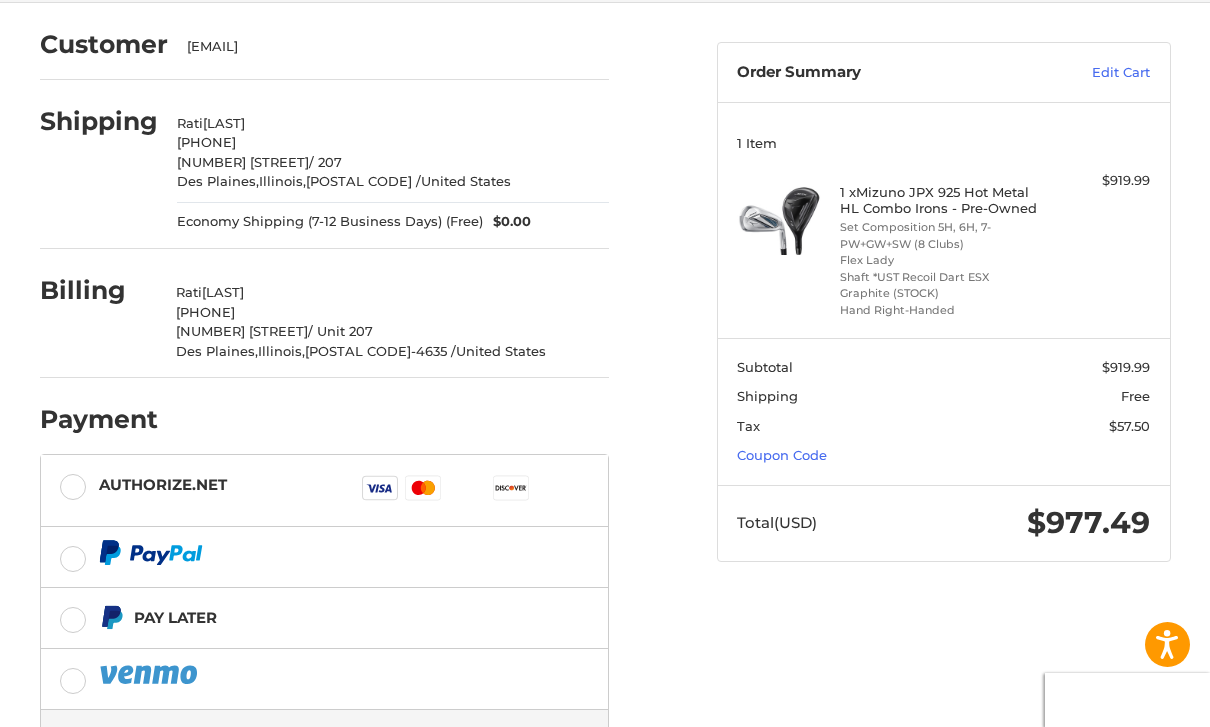 scroll, scrollTop: 162, scrollLeft: 0, axis: vertical 